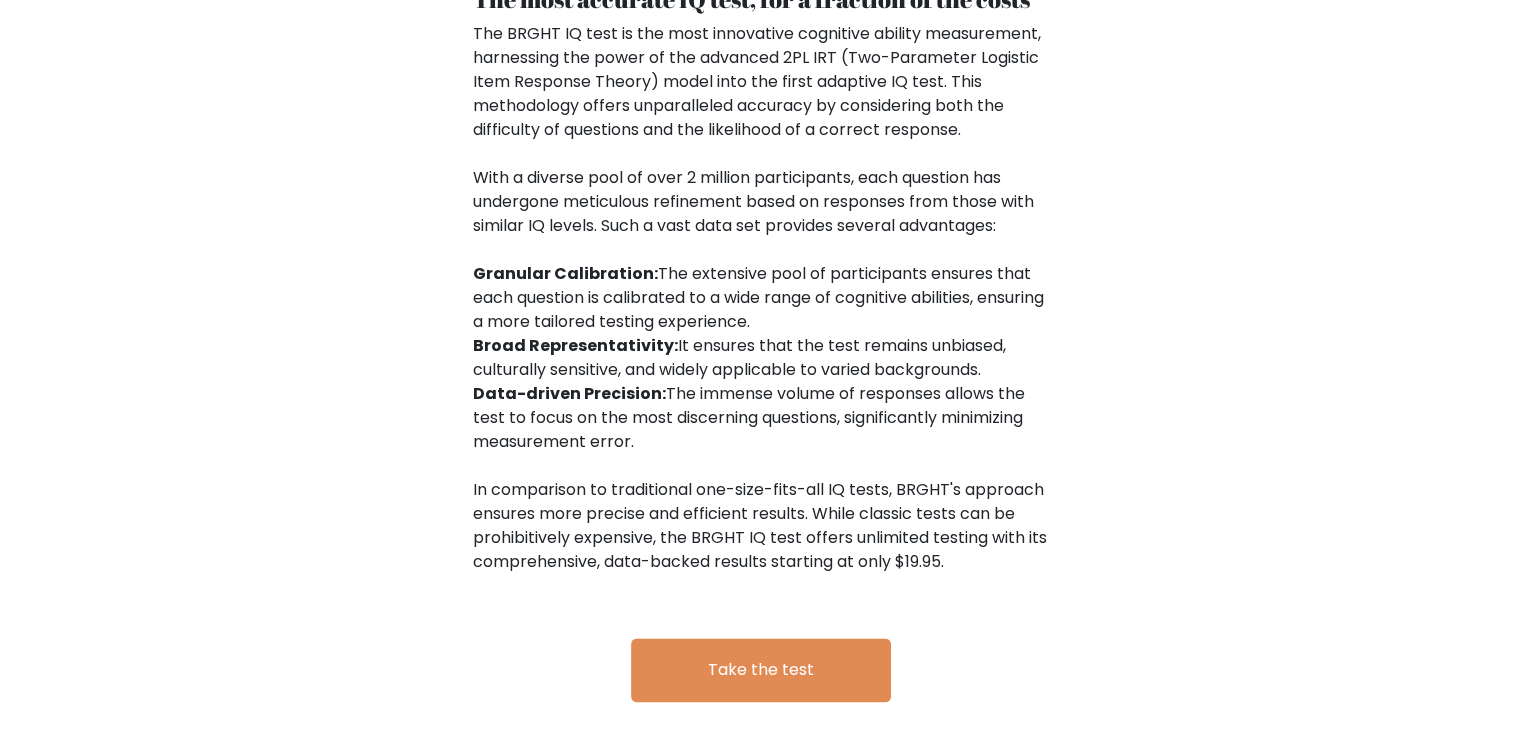 scroll, scrollTop: 3000, scrollLeft: 0, axis: vertical 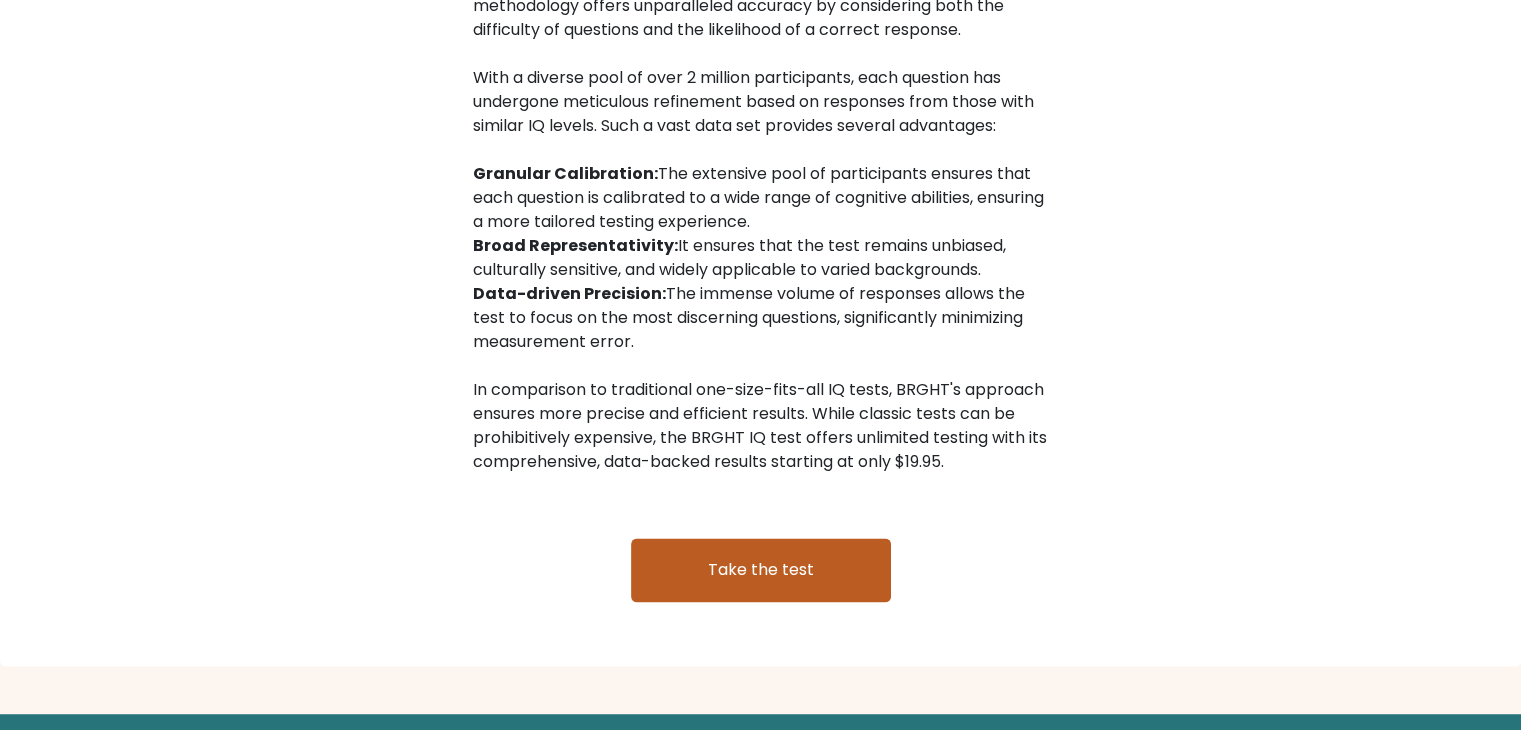 click on "Take the test" at bounding box center [761, 570] 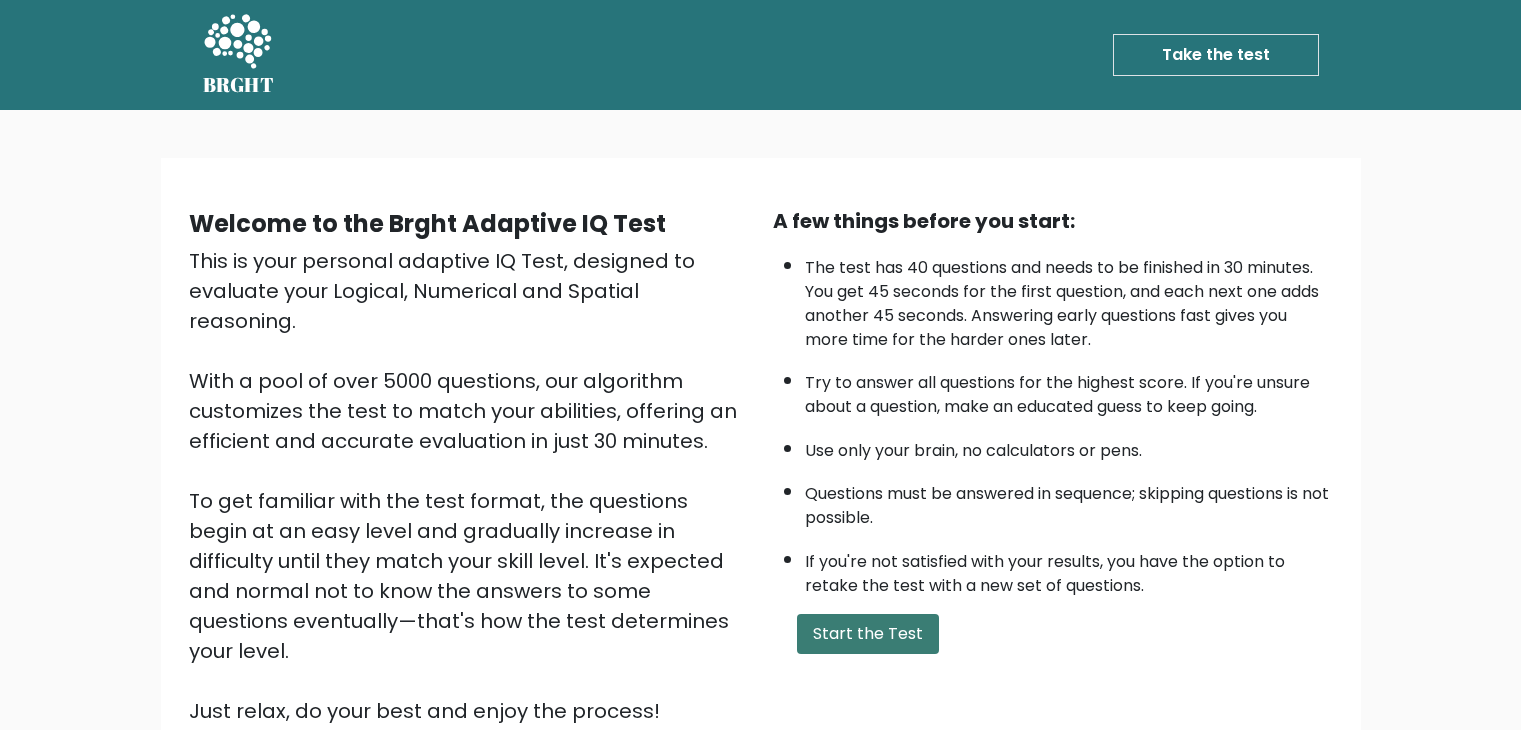 scroll, scrollTop: 0, scrollLeft: 0, axis: both 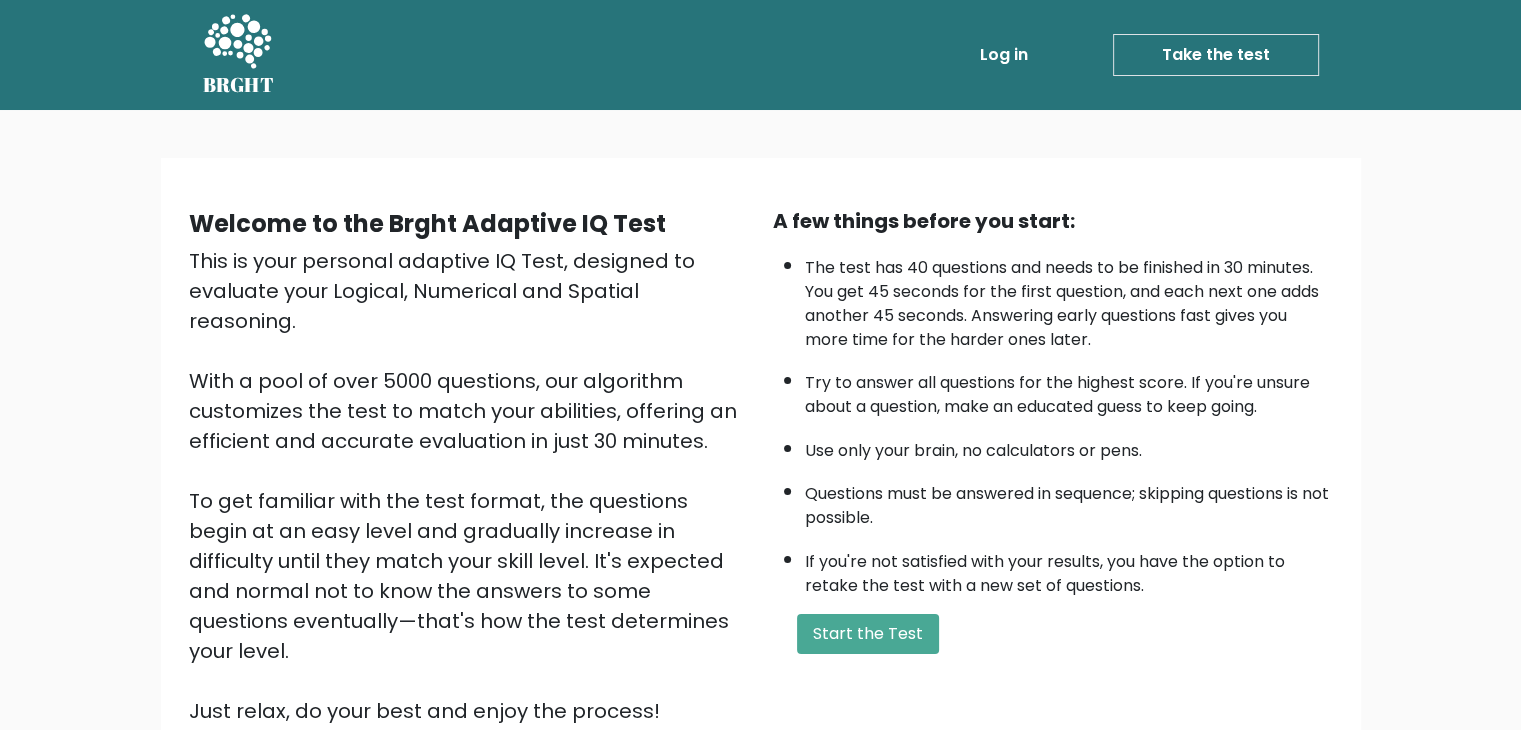 click on "A few things before you start:
The test has 40 questions and needs to be finished in 30 minutes. You get 45 seconds for the first question, and each next one adds another 45 seconds. Answering early questions fast gives you more time for the harder ones later.
Try to answer all questions for the highest score. If you're unsure about a question, make an educated guess to keep going.
Use only your brain, no calculators or pens.
Questions must be answered in sequence; skipping questions is not possible.
If you're not satisfied with your results, you have the option to retake the test with a new set of questions.
Start the Test" at bounding box center [1053, 466] 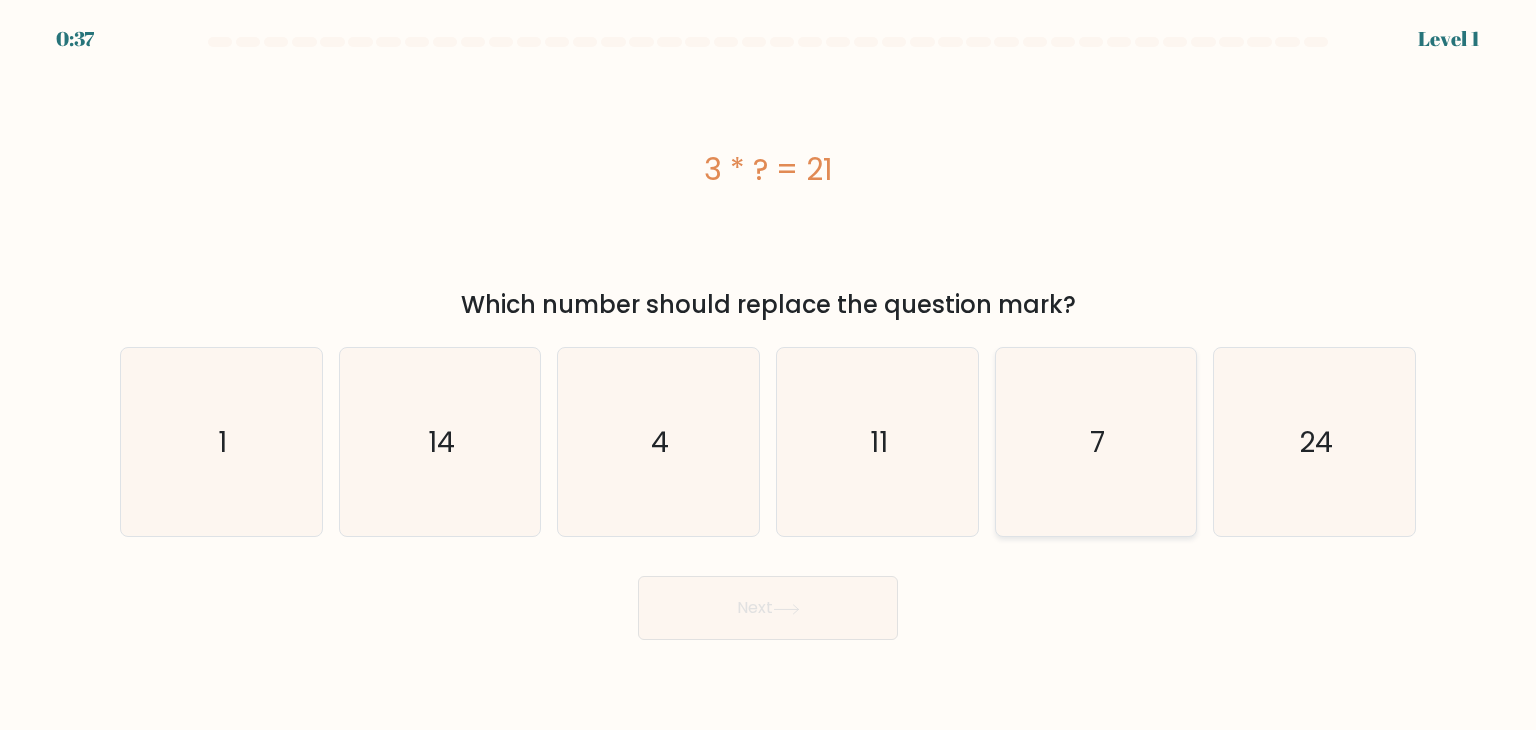 click on "7" at bounding box center [1096, 442] 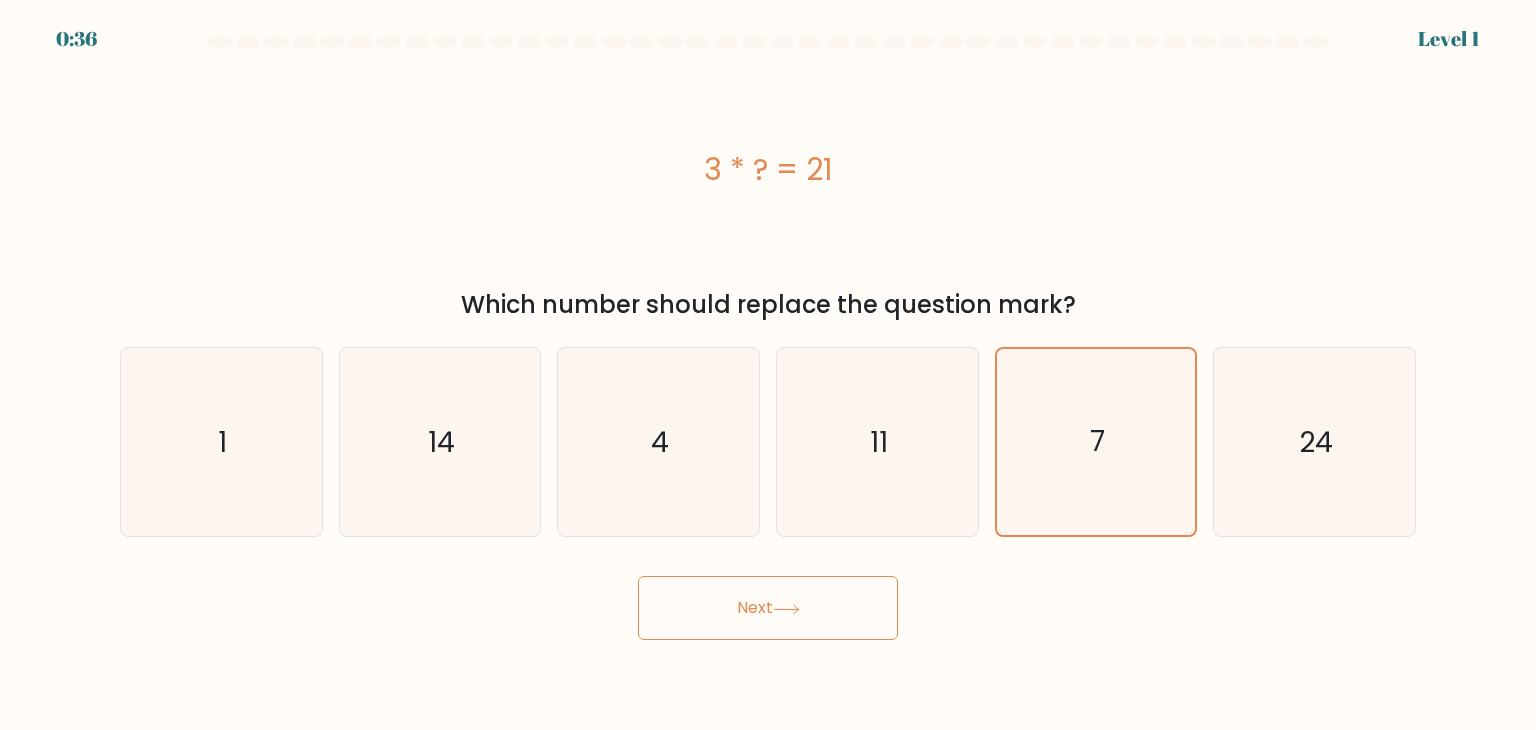 click on "Next" at bounding box center [768, 608] 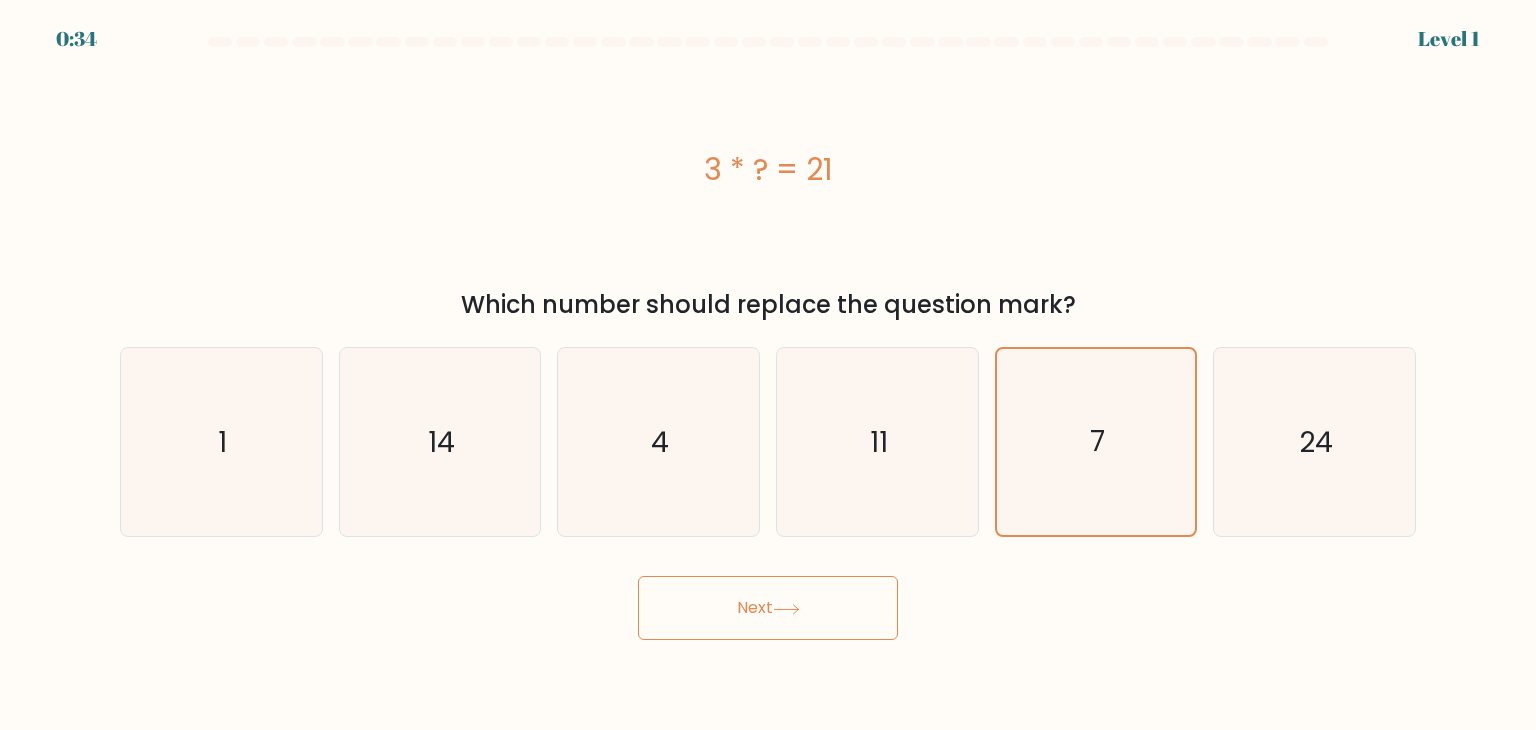click on "Next" at bounding box center (768, 608) 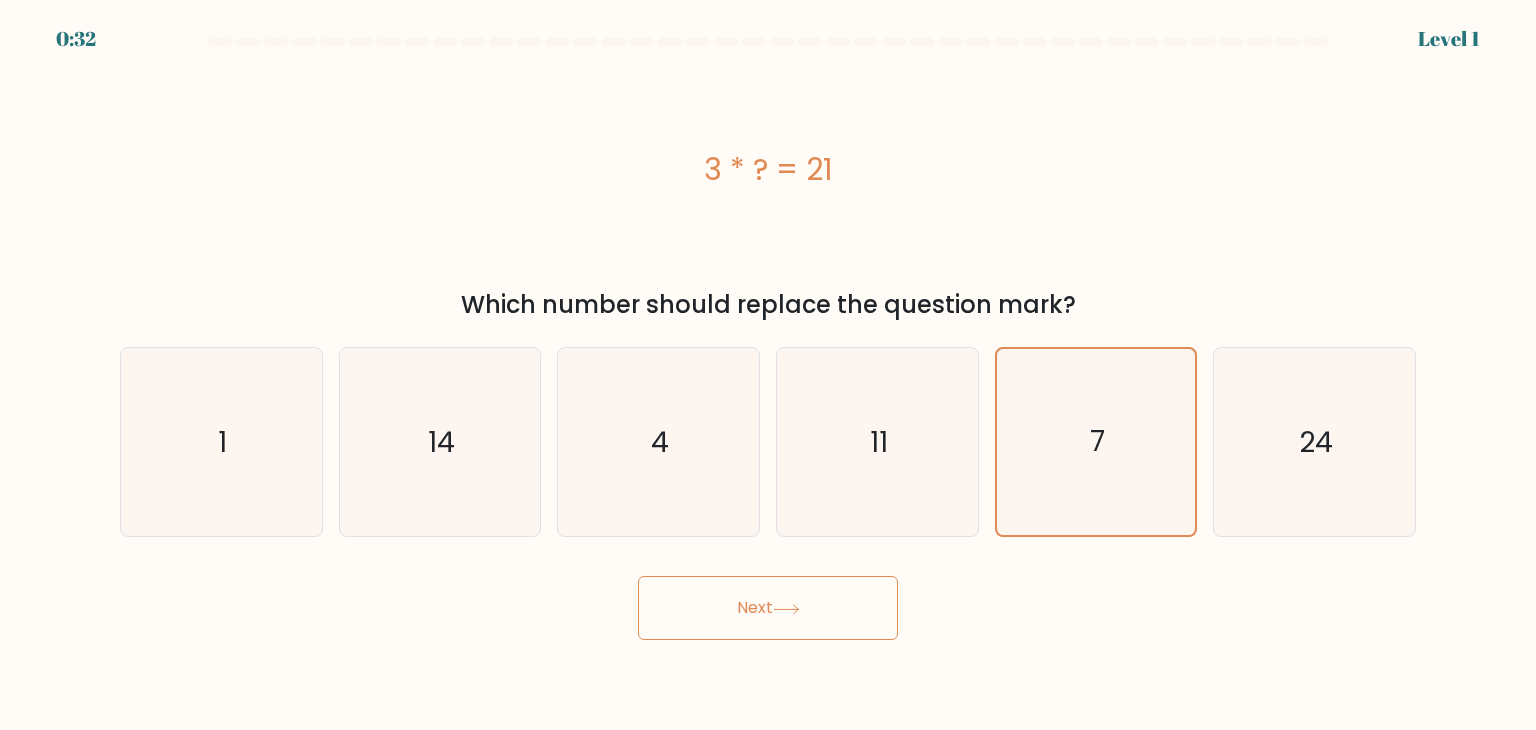 click on "Next" at bounding box center (768, 608) 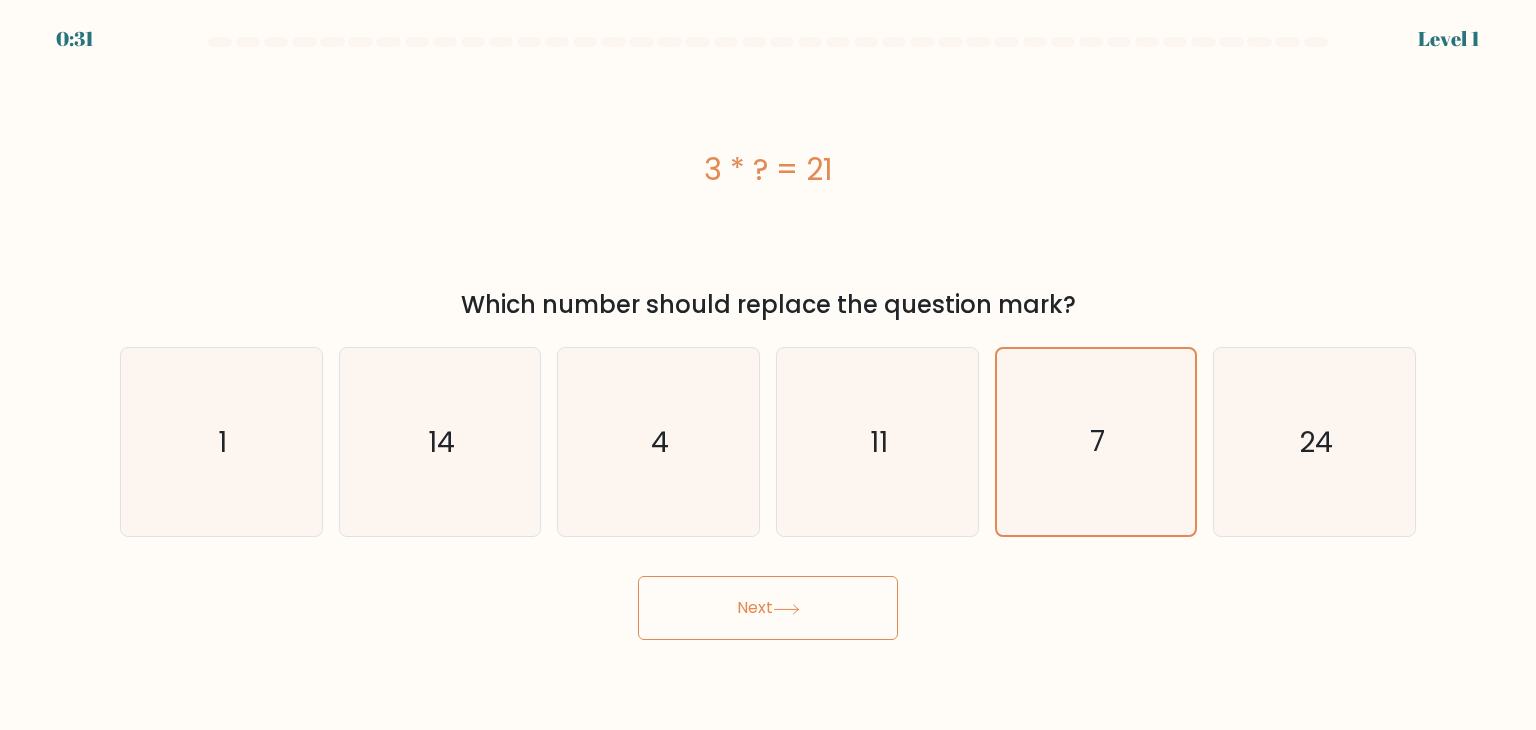 click on "Next" at bounding box center (768, 608) 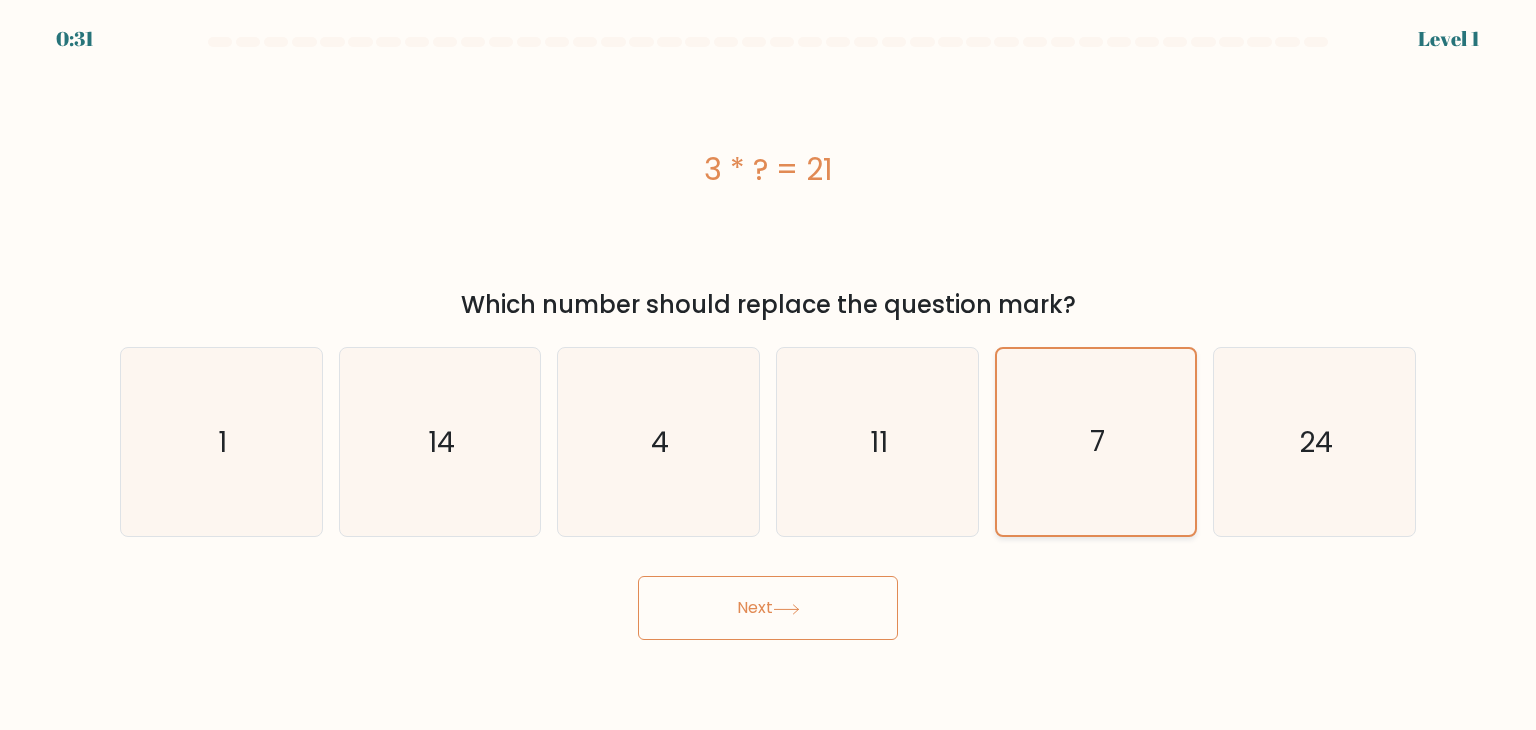 click on "7" at bounding box center (1096, 442) 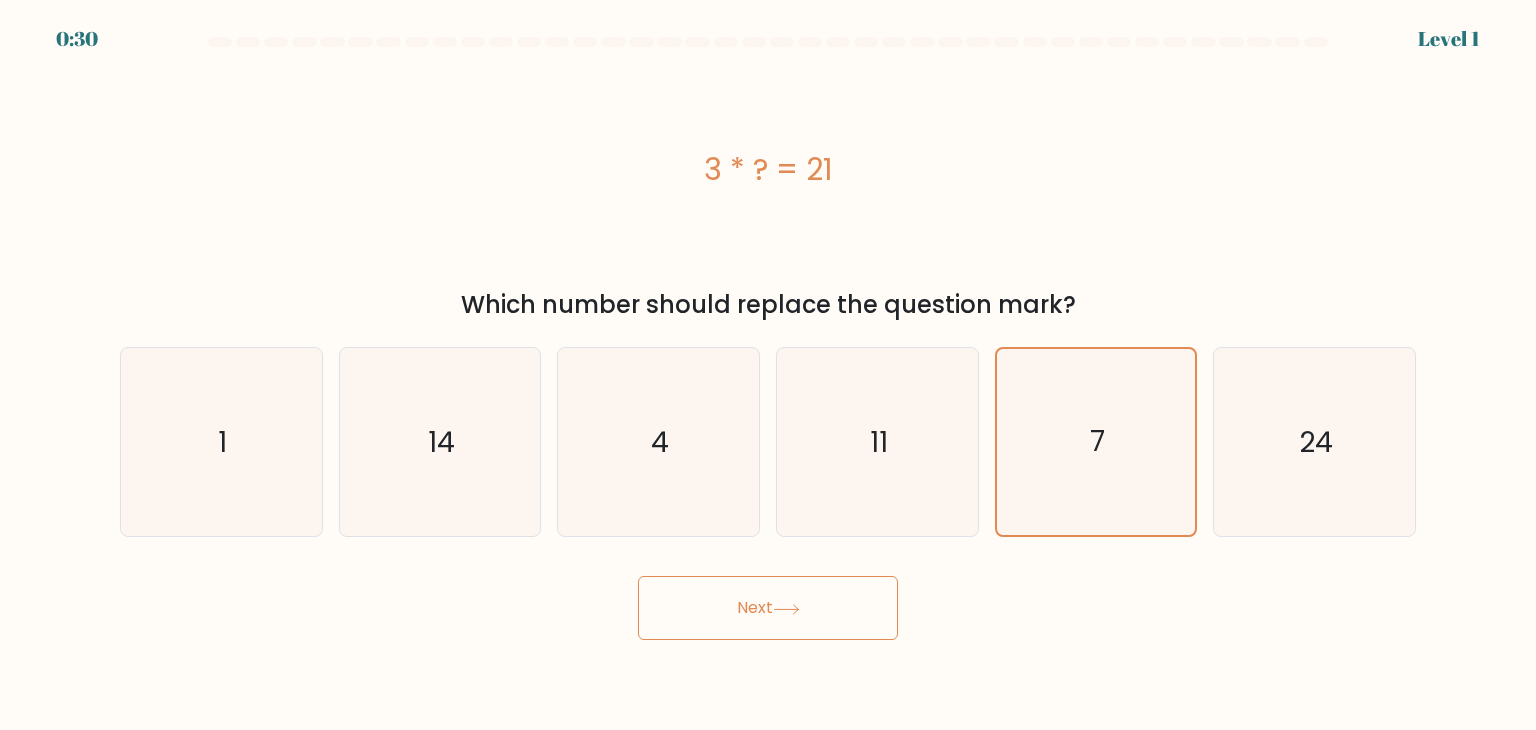 click on "Next" at bounding box center [768, 608] 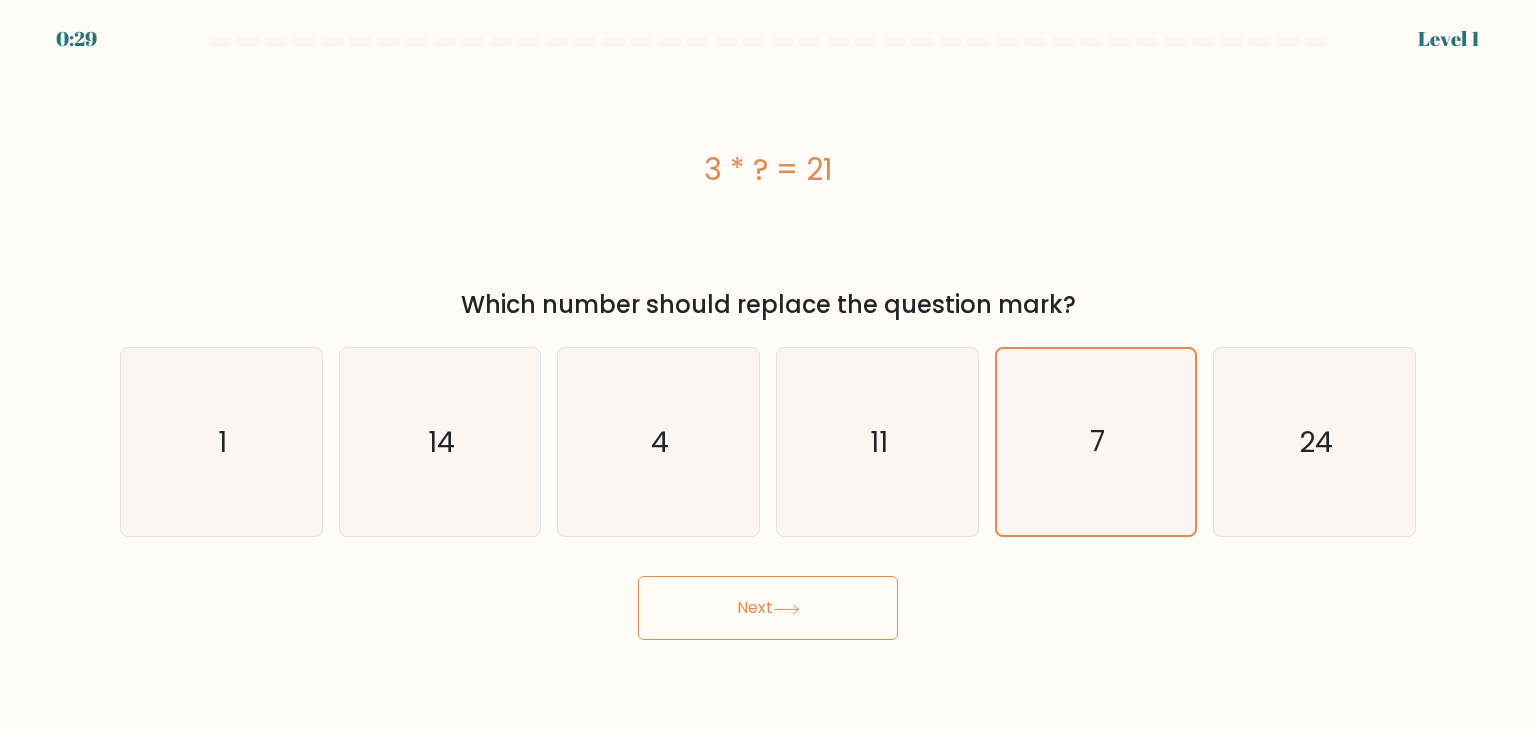 click on "Next" at bounding box center (768, 608) 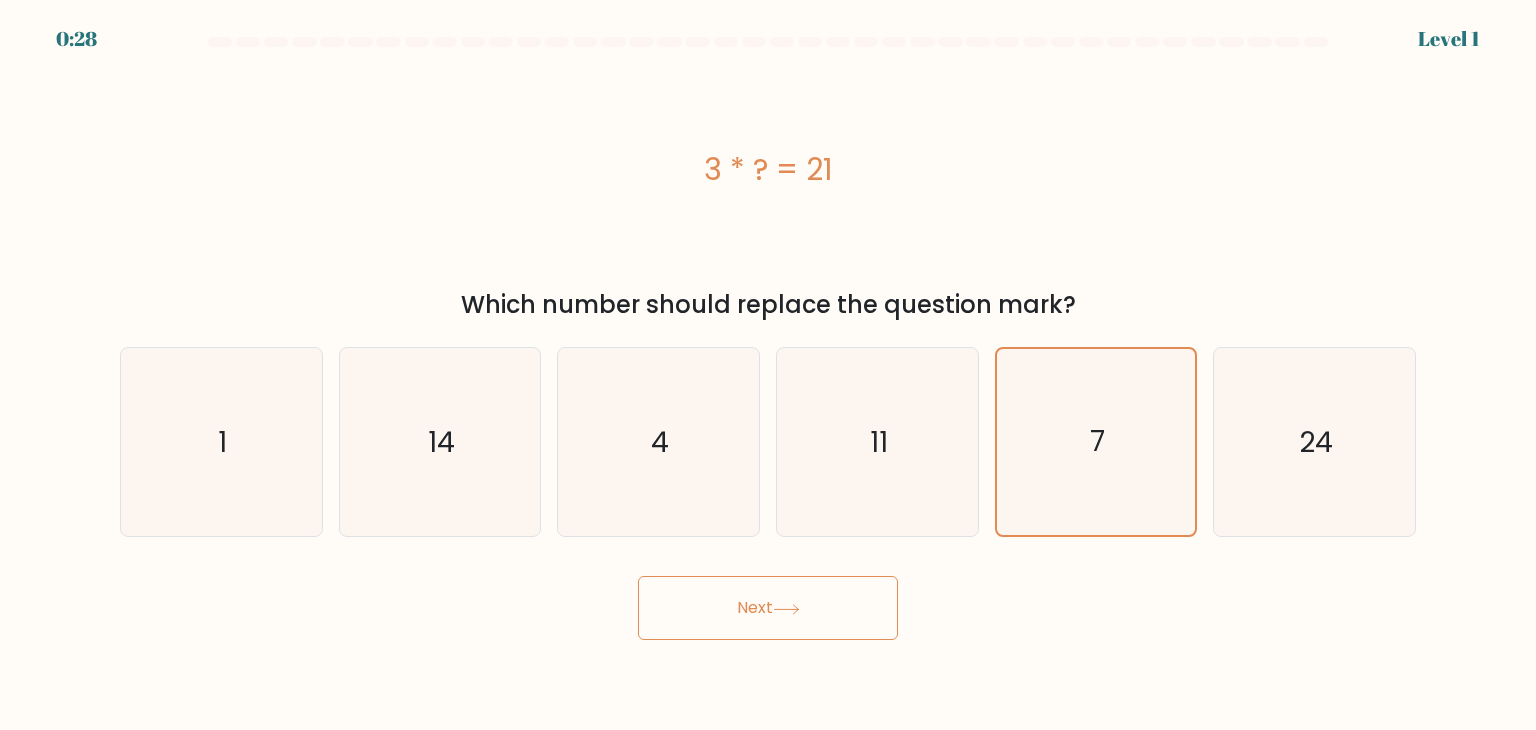 click on "d.
11" at bounding box center (877, 442) 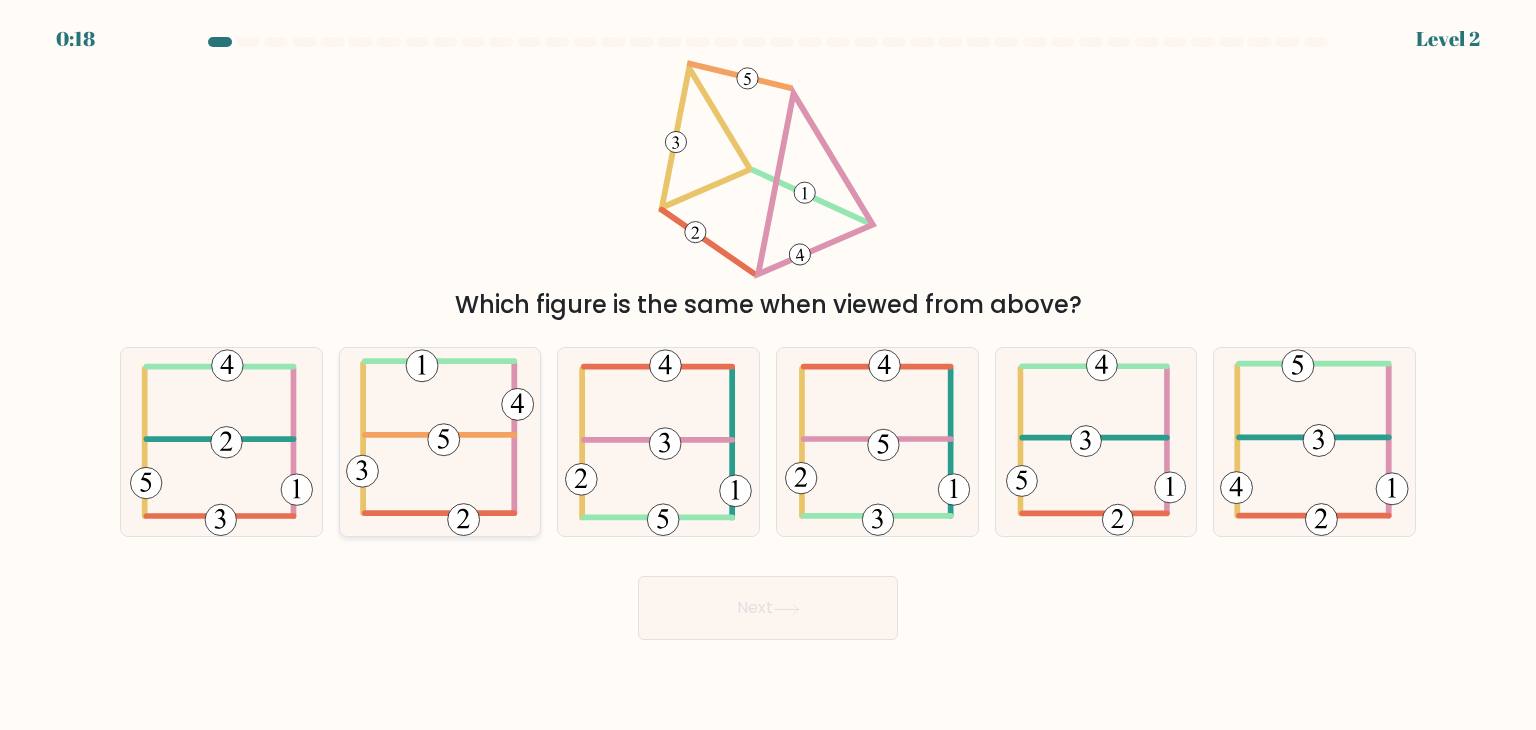 click at bounding box center [440, 442] 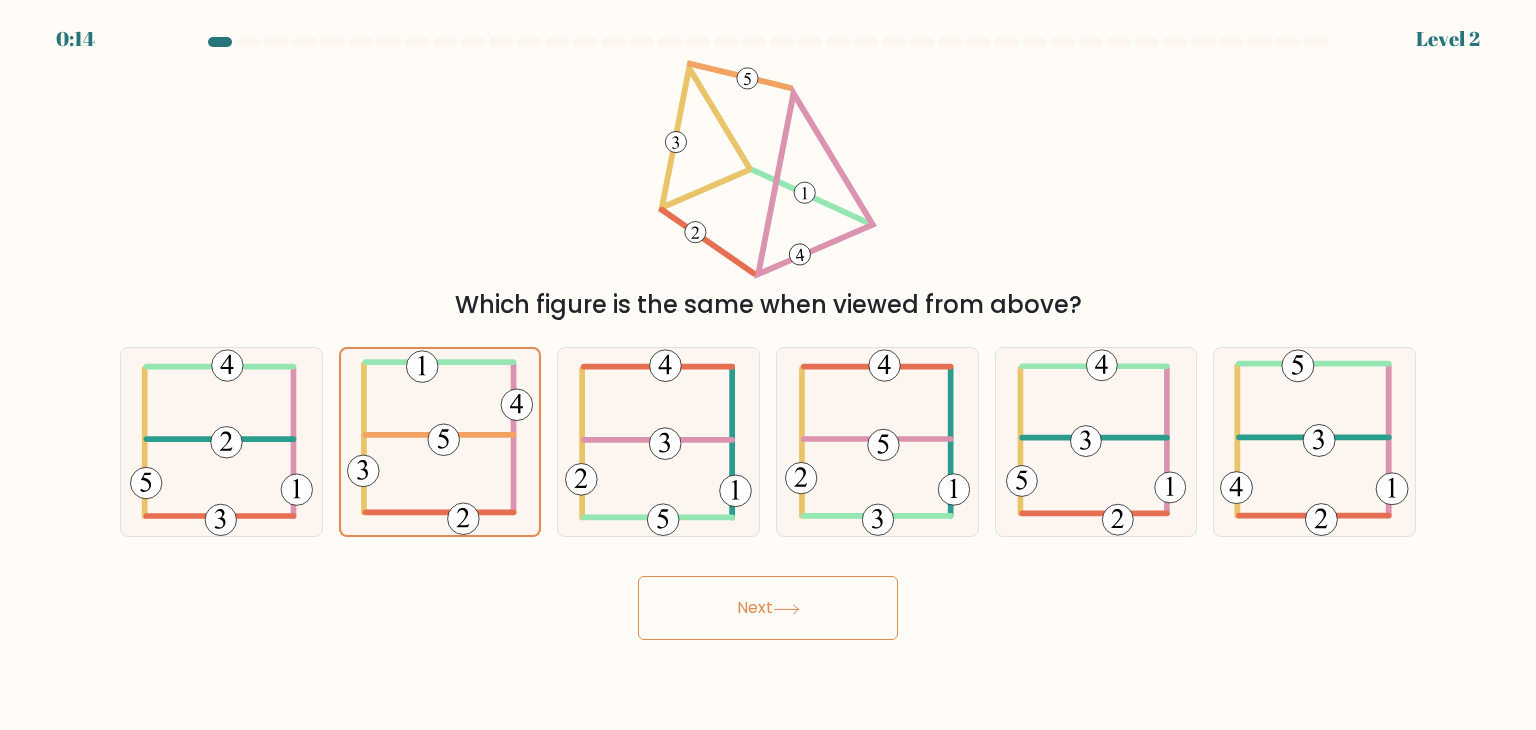 click on "Next" at bounding box center (768, 608) 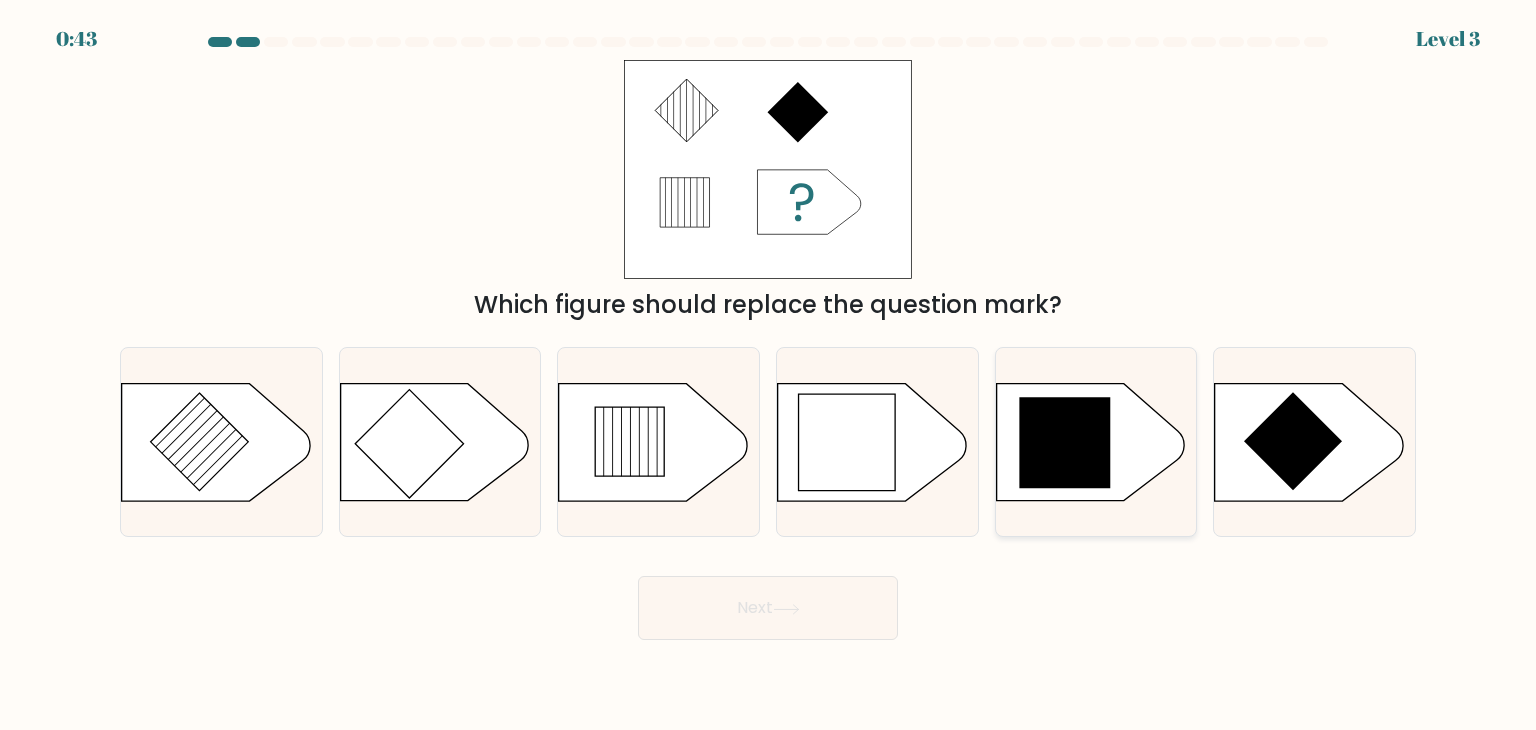 click at bounding box center (1064, 442) 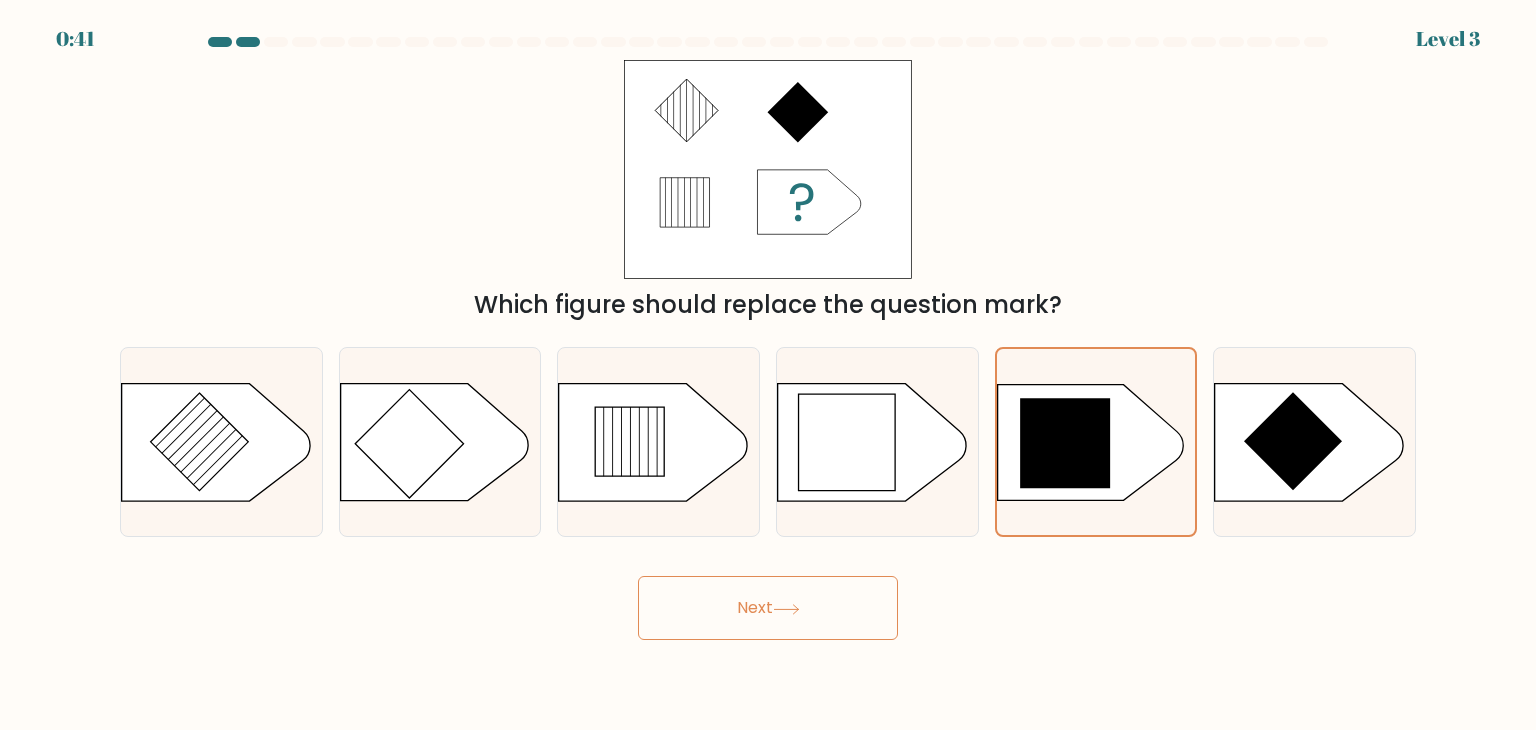 click on "Next" at bounding box center [768, 608] 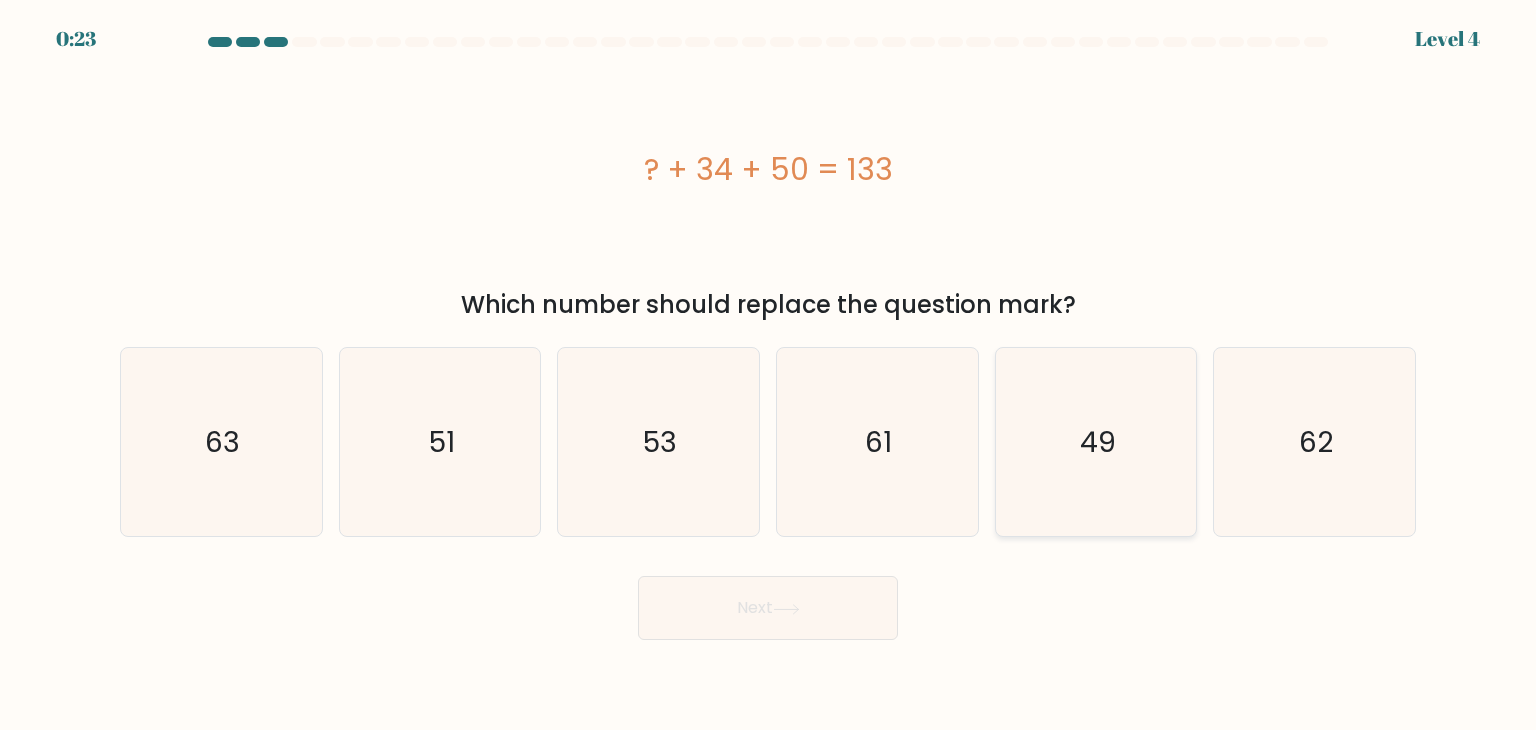 click on "49" at bounding box center [1096, 442] 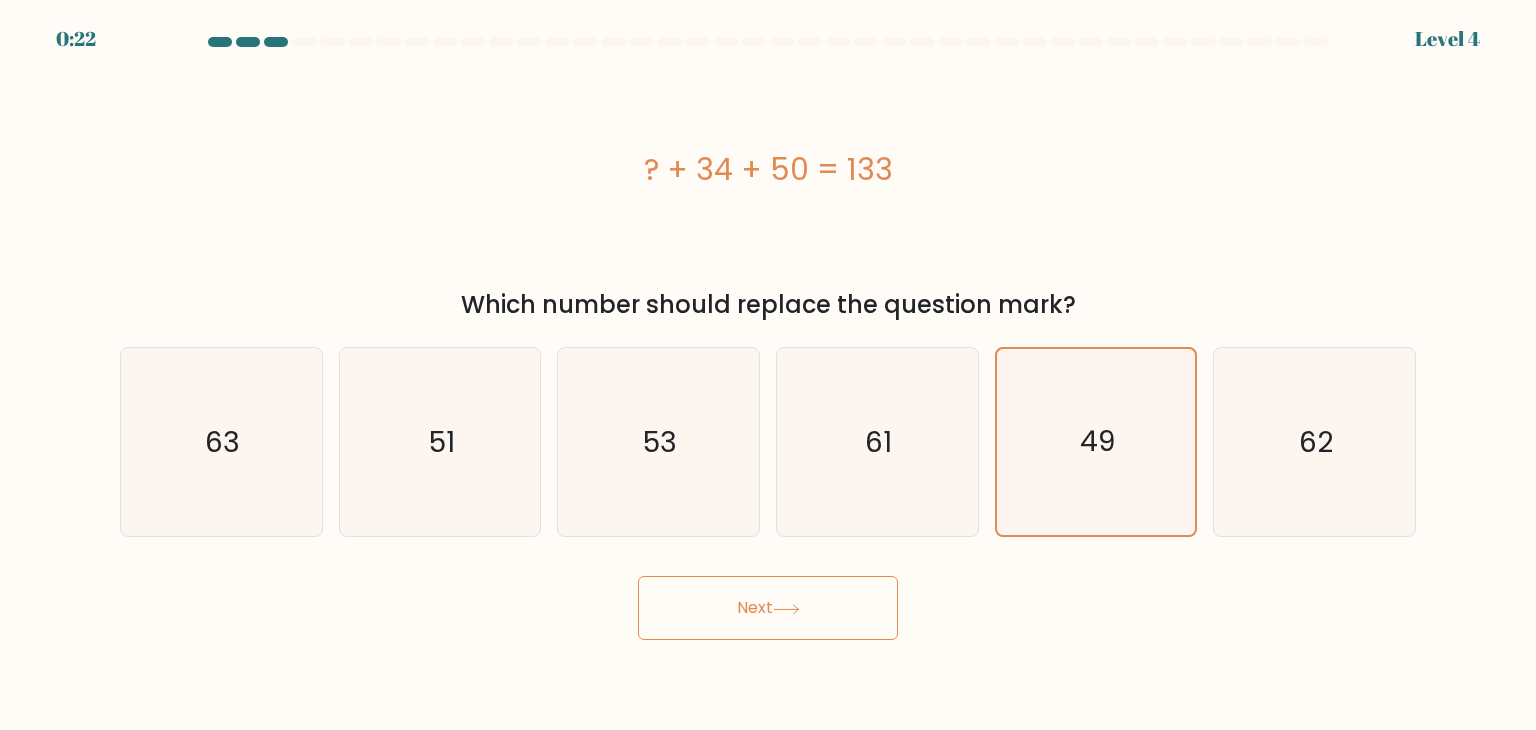 click on "Next" at bounding box center (768, 608) 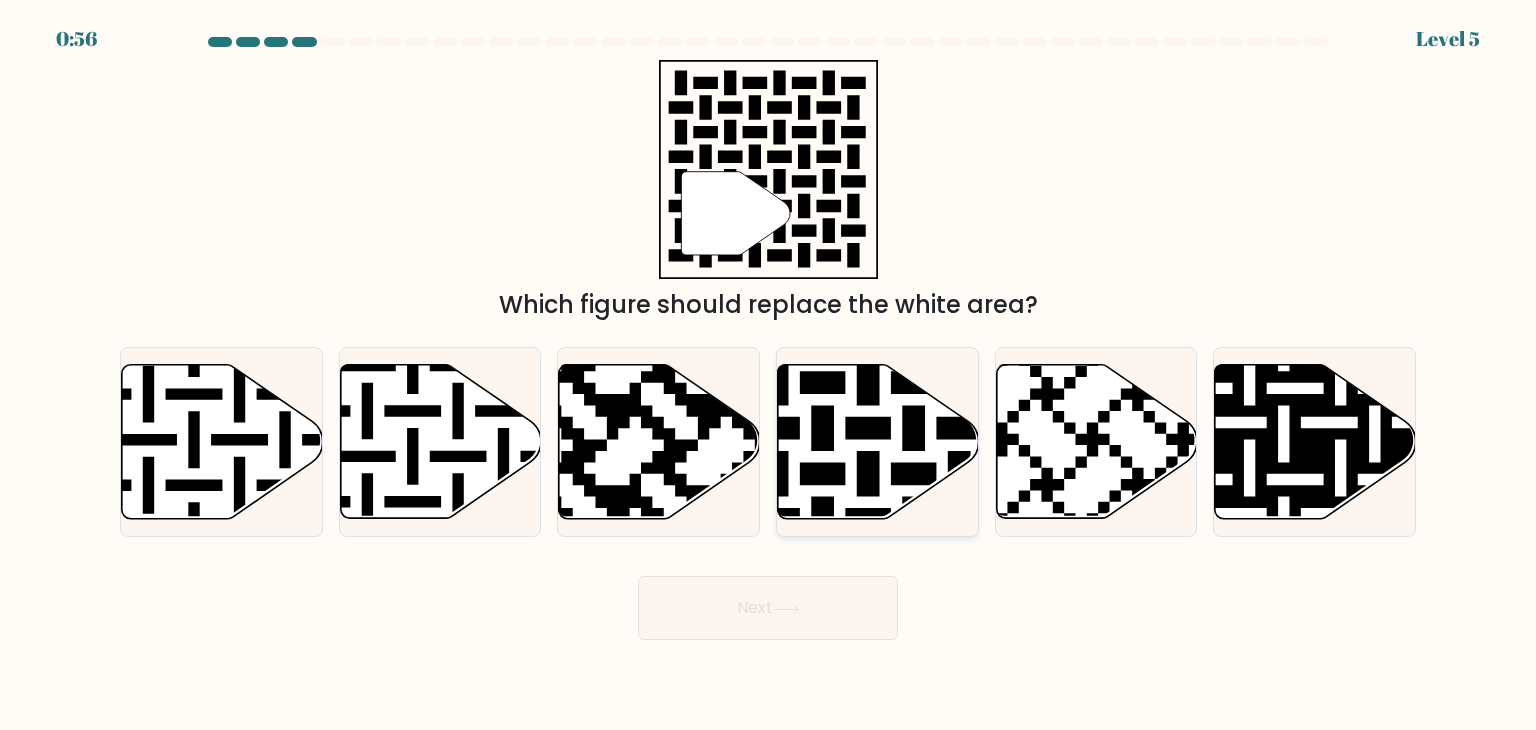 click at bounding box center [936, 360] 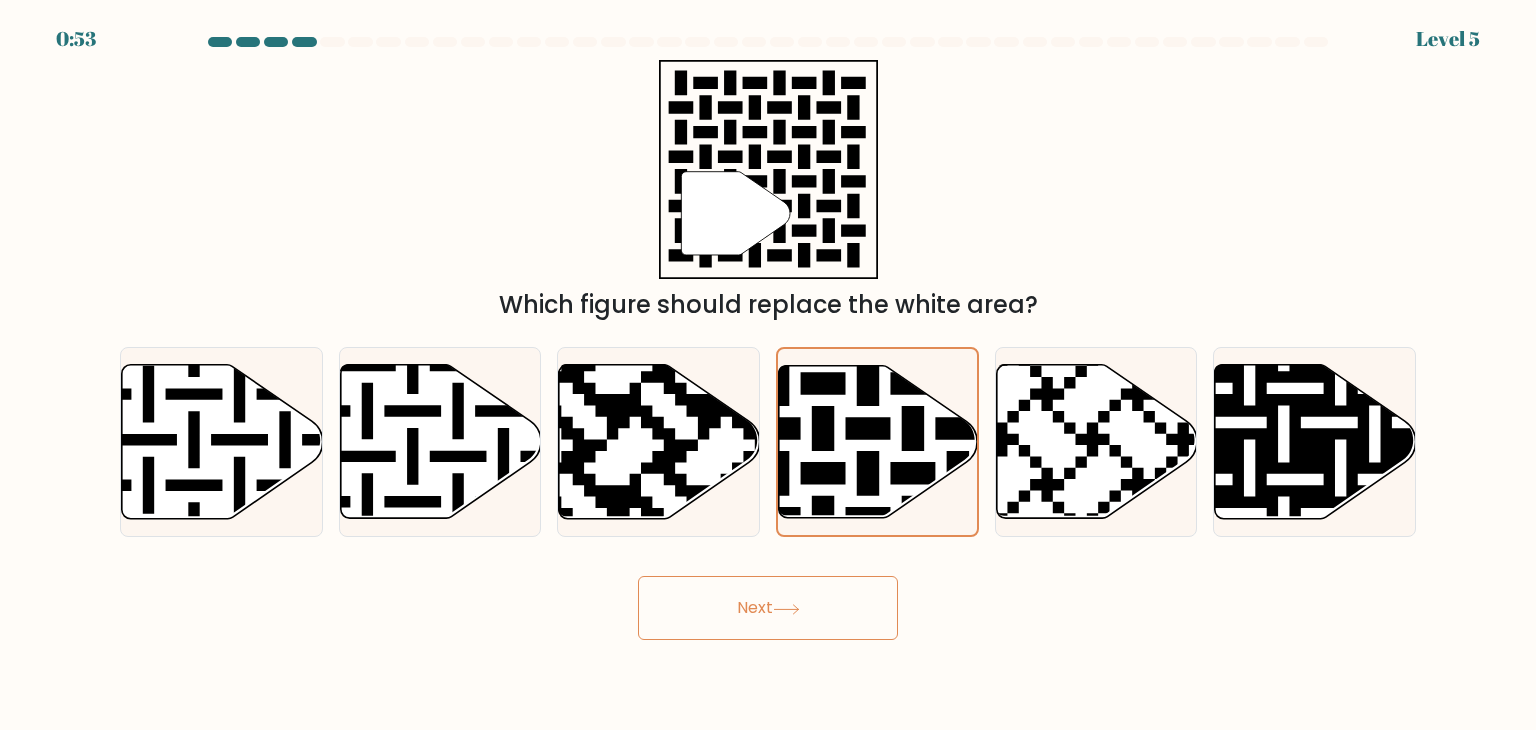 click on "Next" at bounding box center (768, 608) 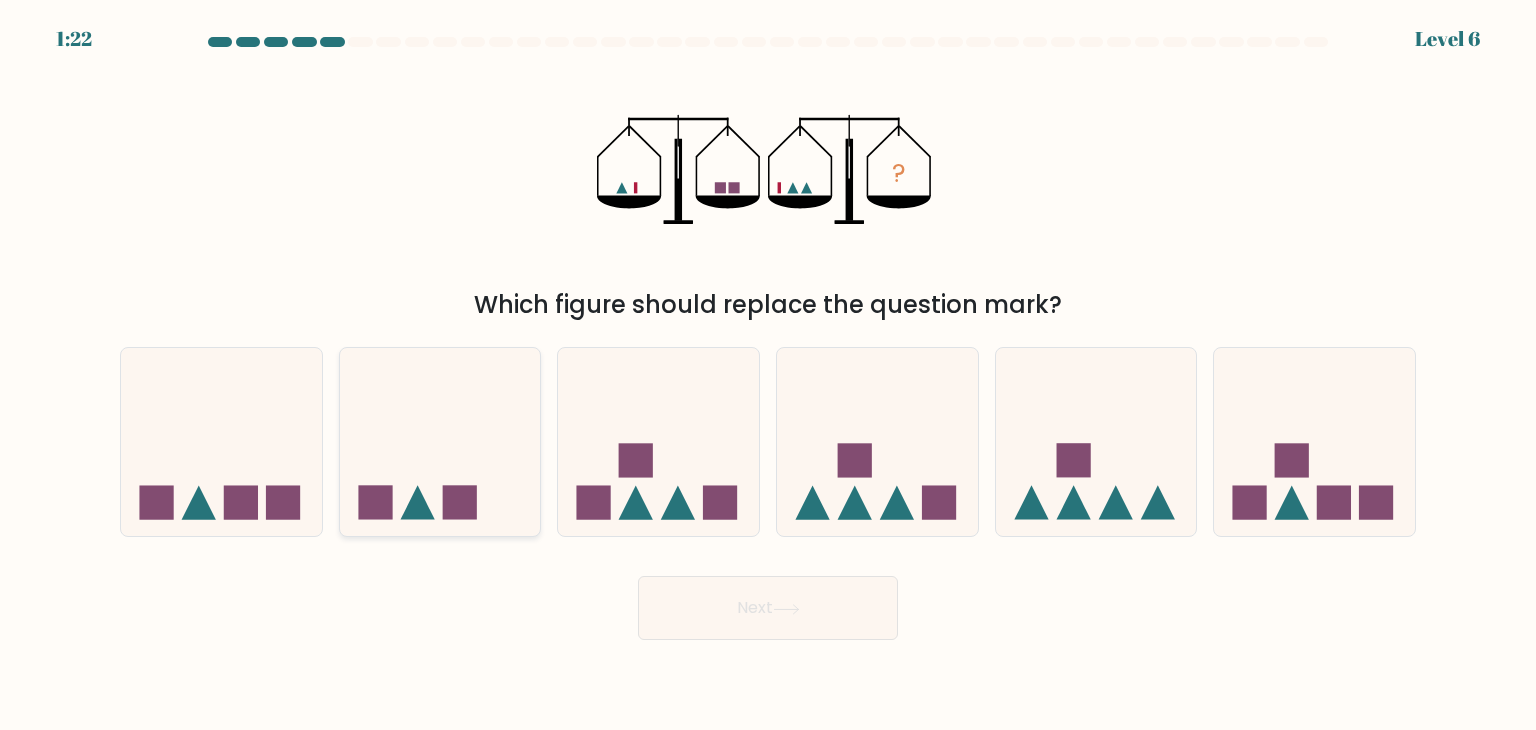 click at bounding box center [440, 442] 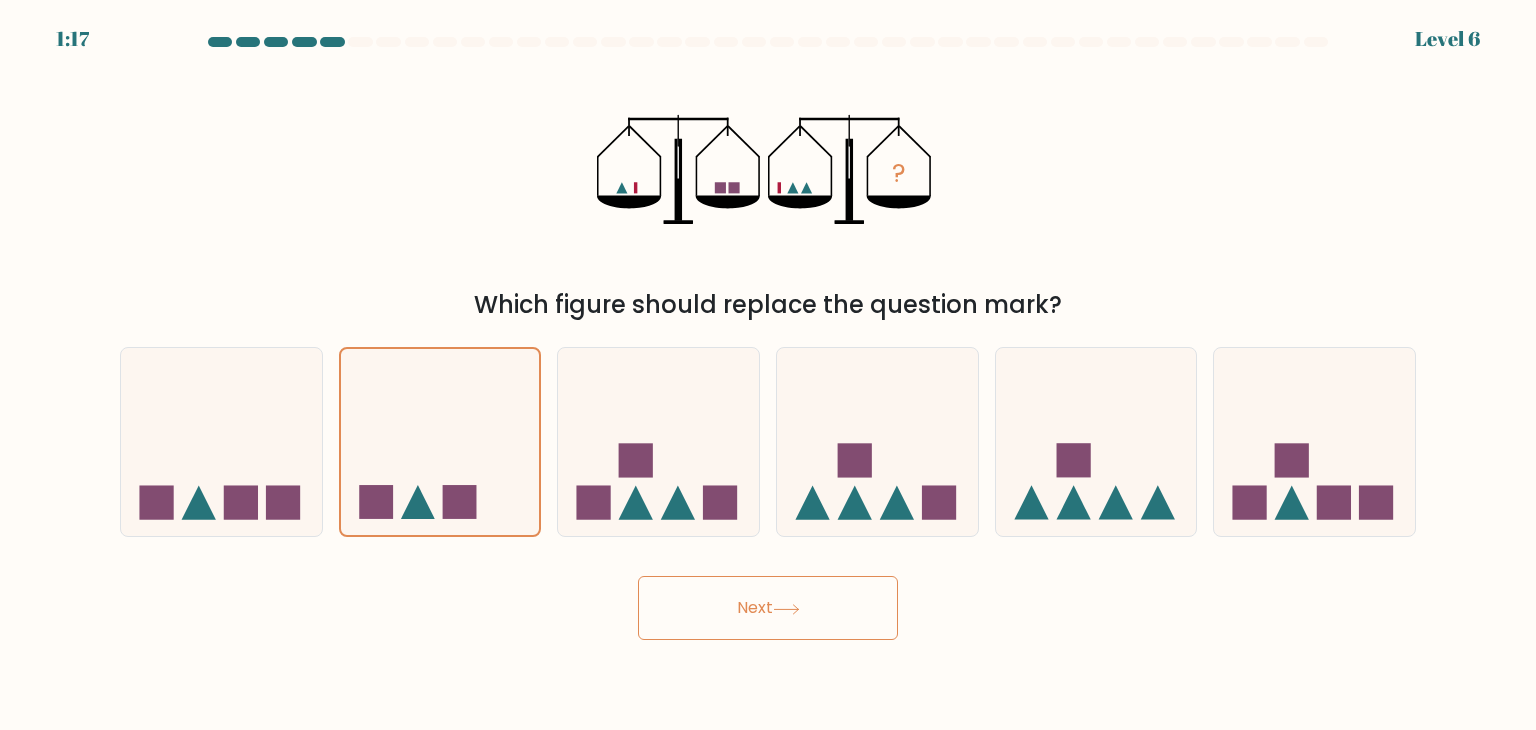 click on "Next" at bounding box center [768, 608] 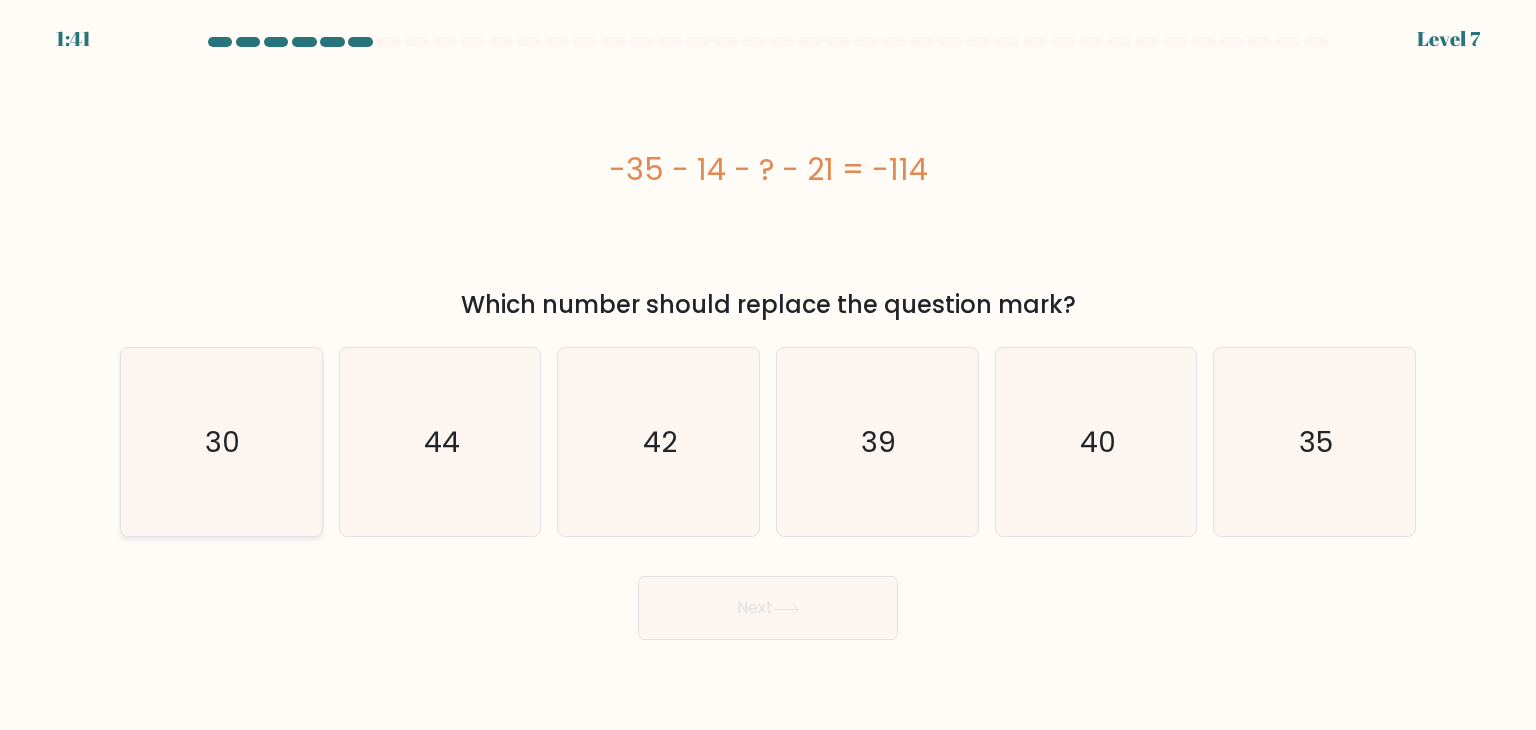 click on "30" at bounding box center (221, 442) 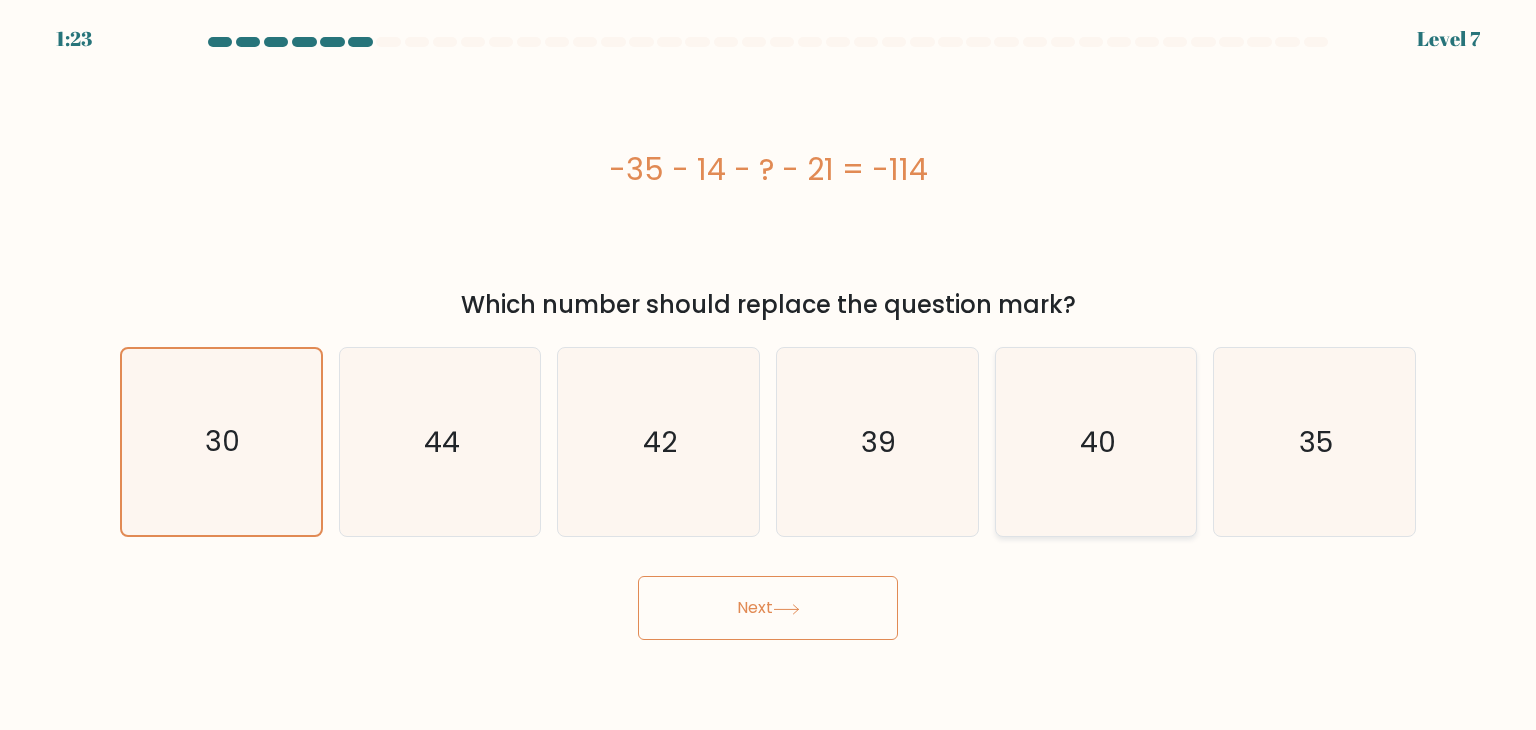 click on "40" at bounding box center [1096, 442] 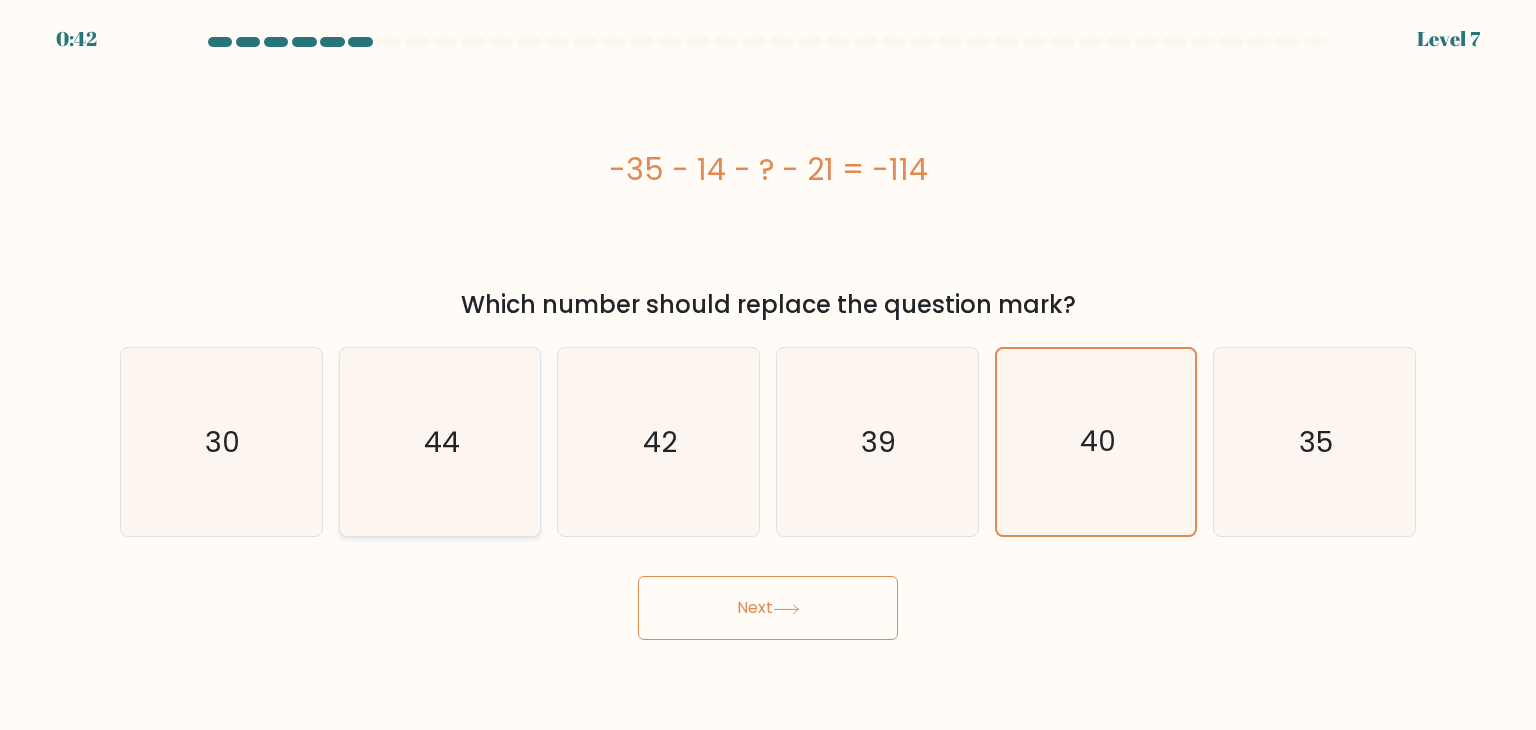 click on "44" at bounding box center (440, 442) 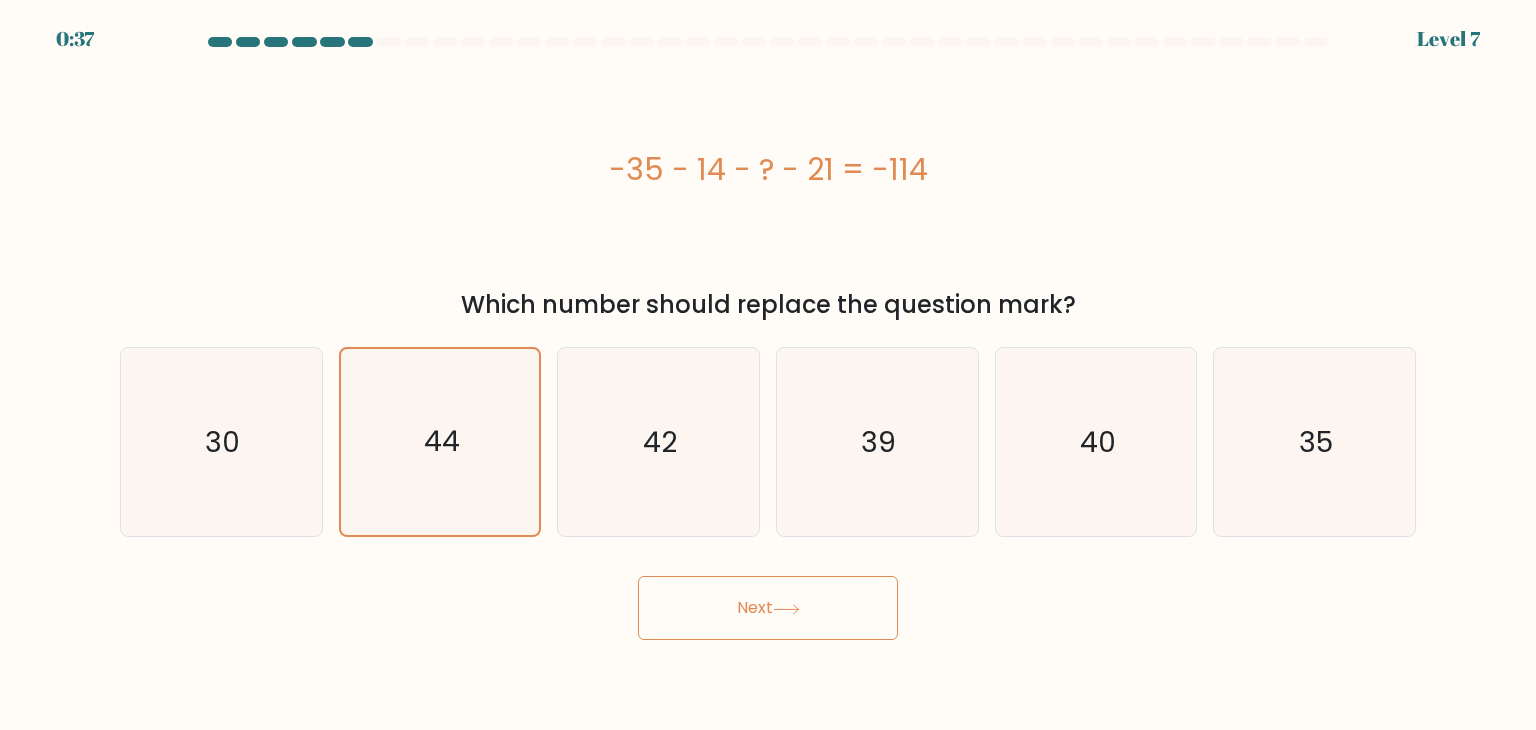 click on "Next" at bounding box center [768, 608] 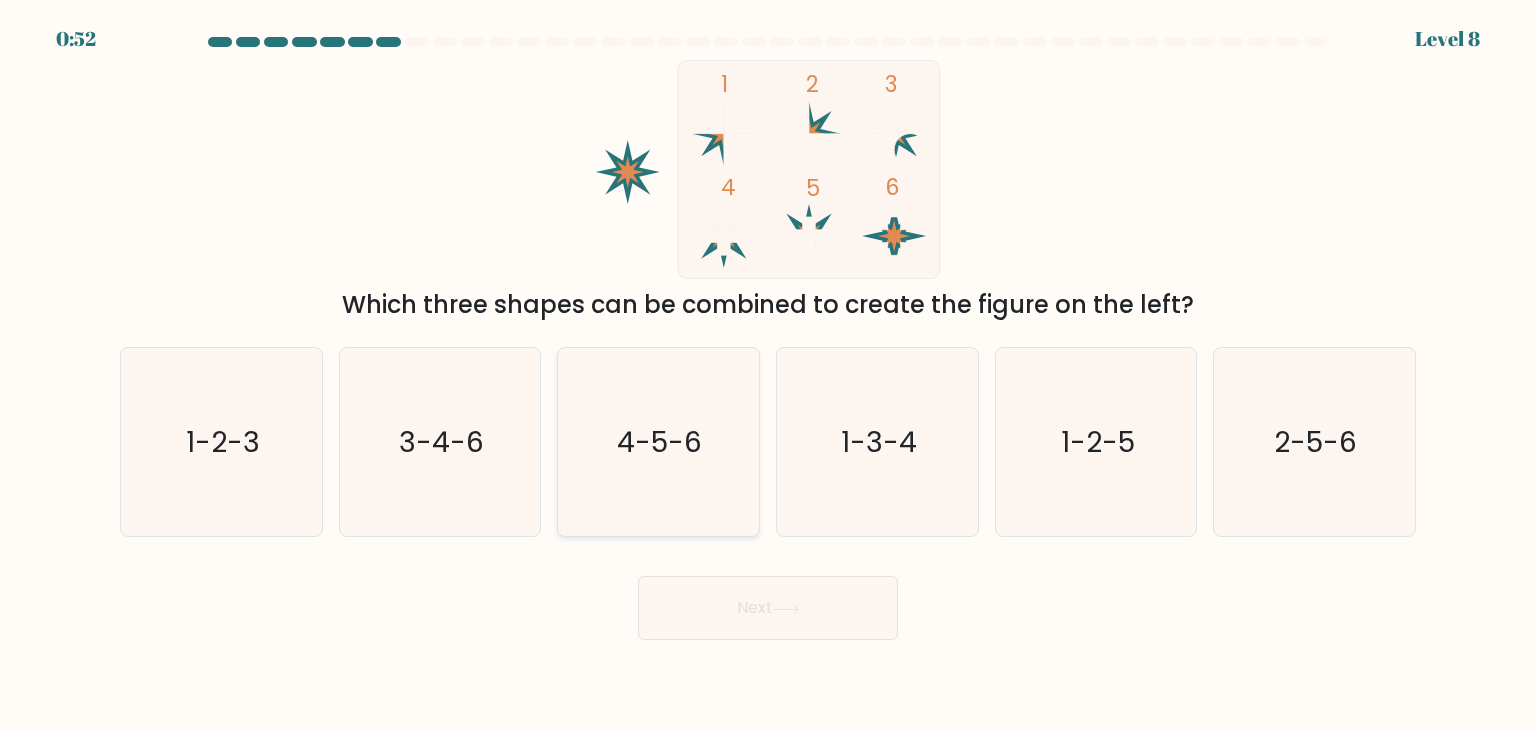 click on "4-5-6" at bounding box center (658, 442) 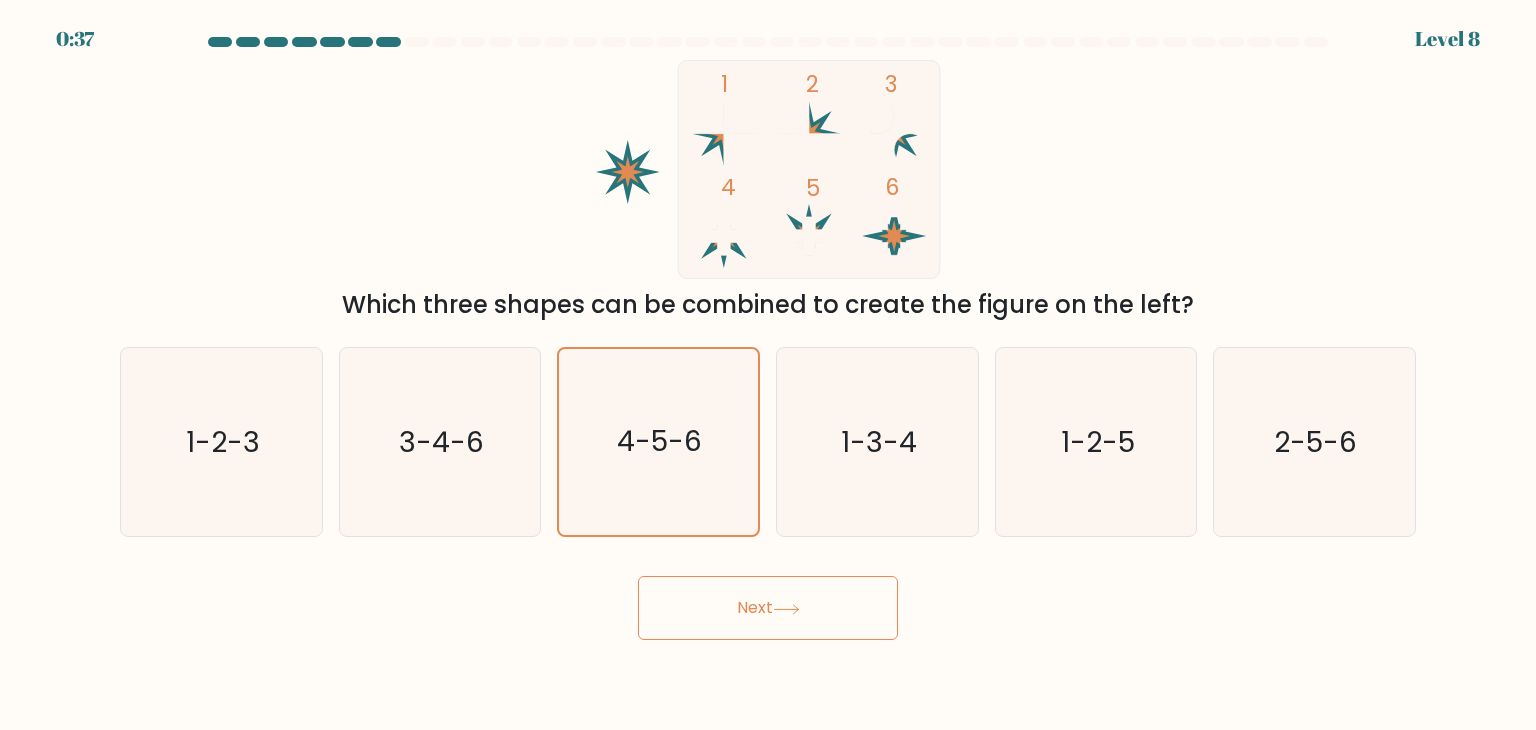 click on "Next" at bounding box center (768, 608) 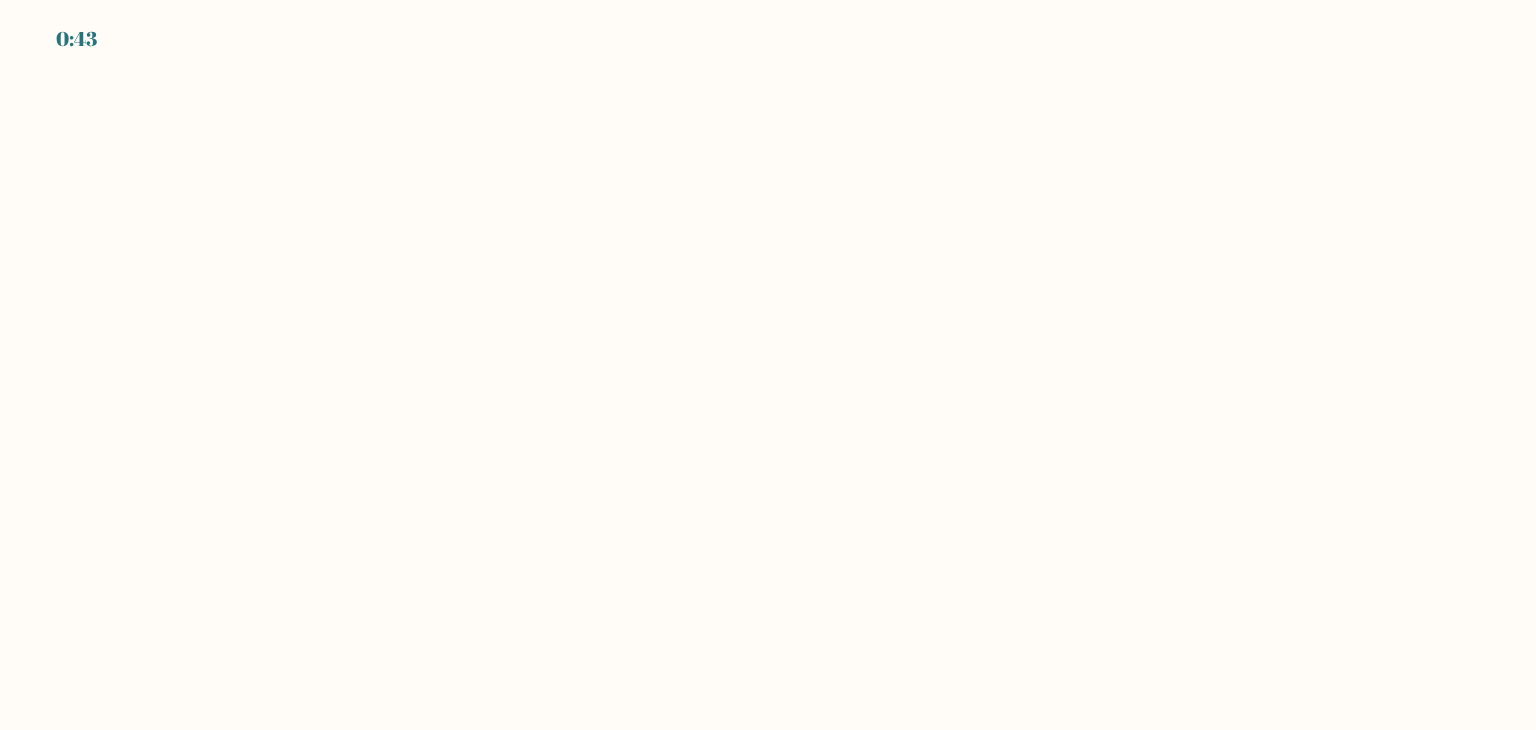 scroll, scrollTop: 0, scrollLeft: 0, axis: both 